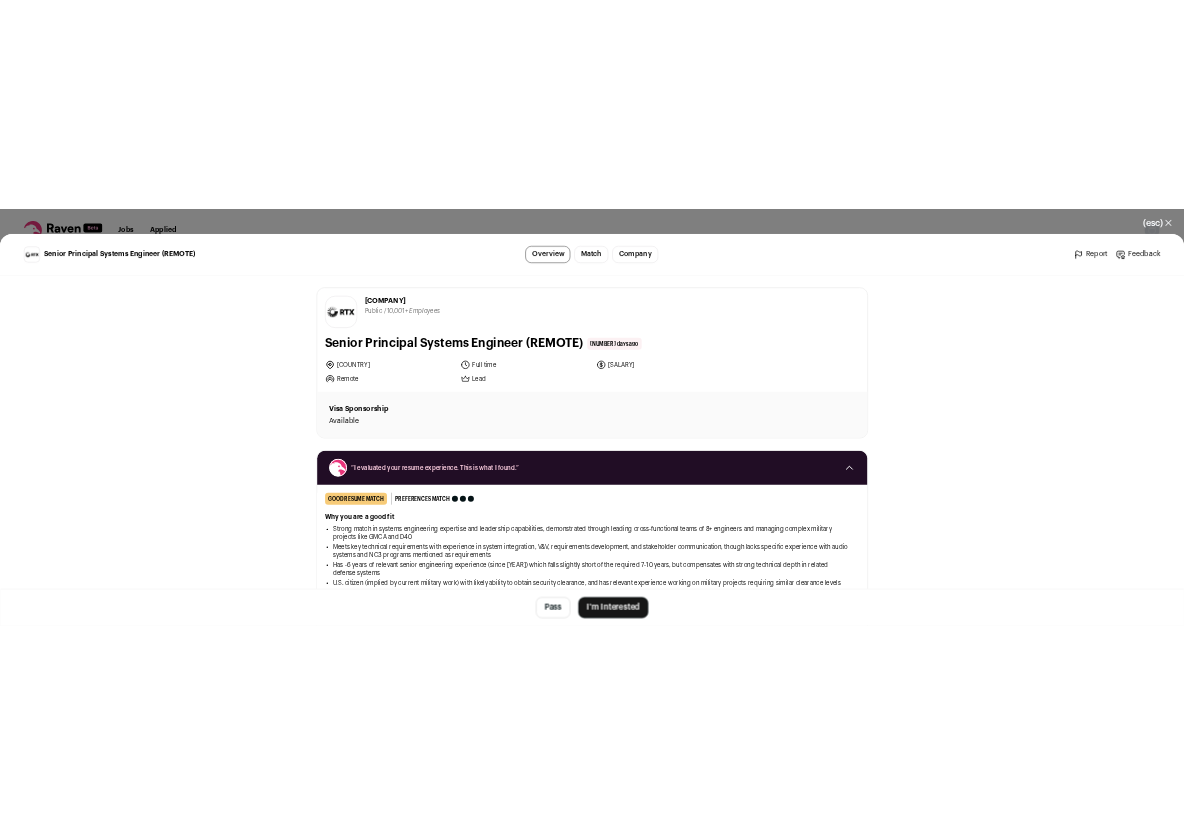 scroll, scrollTop: 0, scrollLeft: 0, axis: both 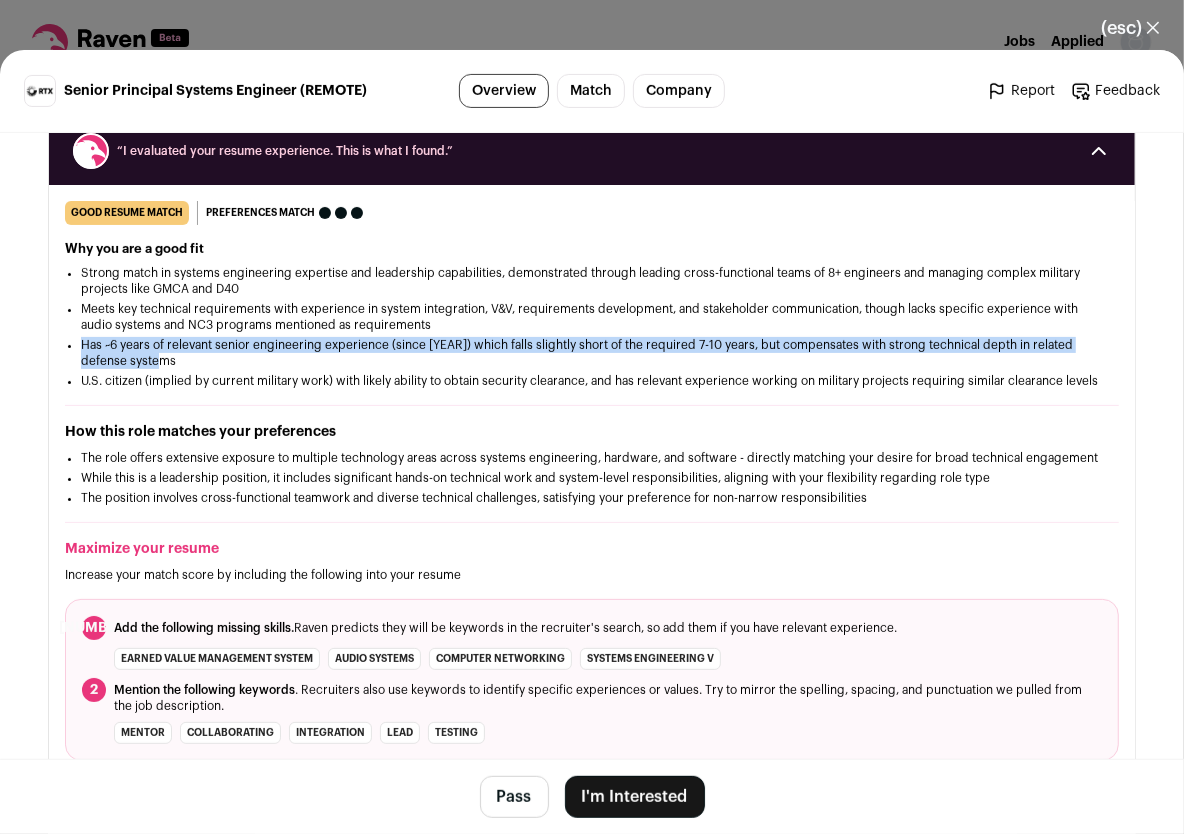 drag, startPoint x: 83, startPoint y: 341, endPoint x: 193, endPoint y: 366, distance: 112.805145 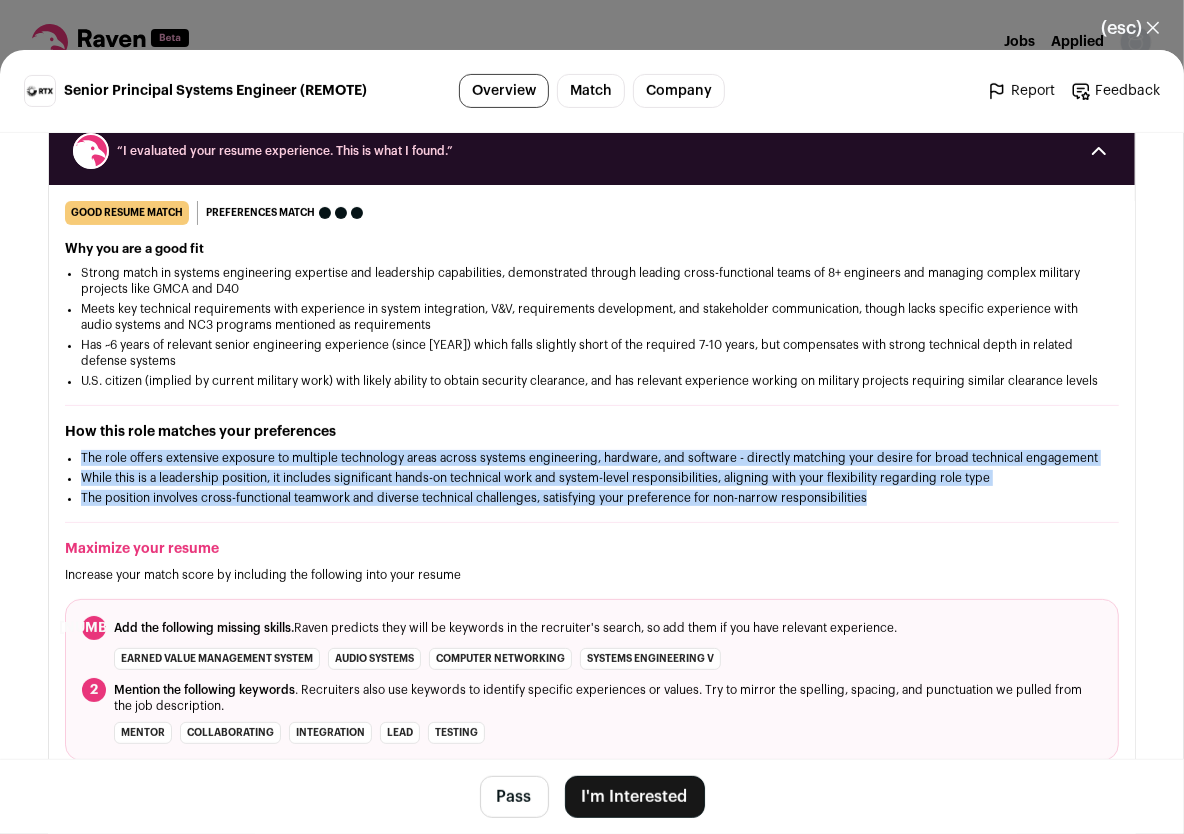 drag, startPoint x: 81, startPoint y: 471, endPoint x: 985, endPoint y: 524, distance: 905.5523 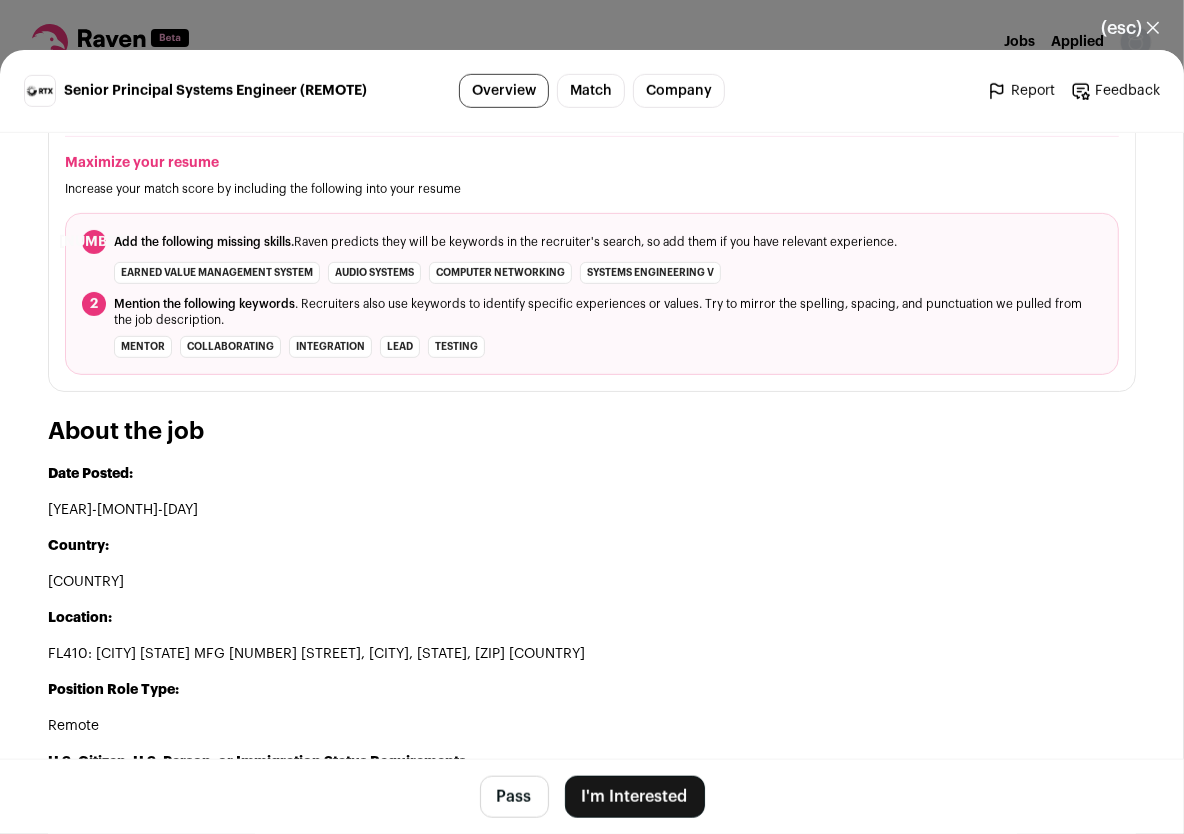 scroll, scrollTop: 899, scrollLeft: 0, axis: vertical 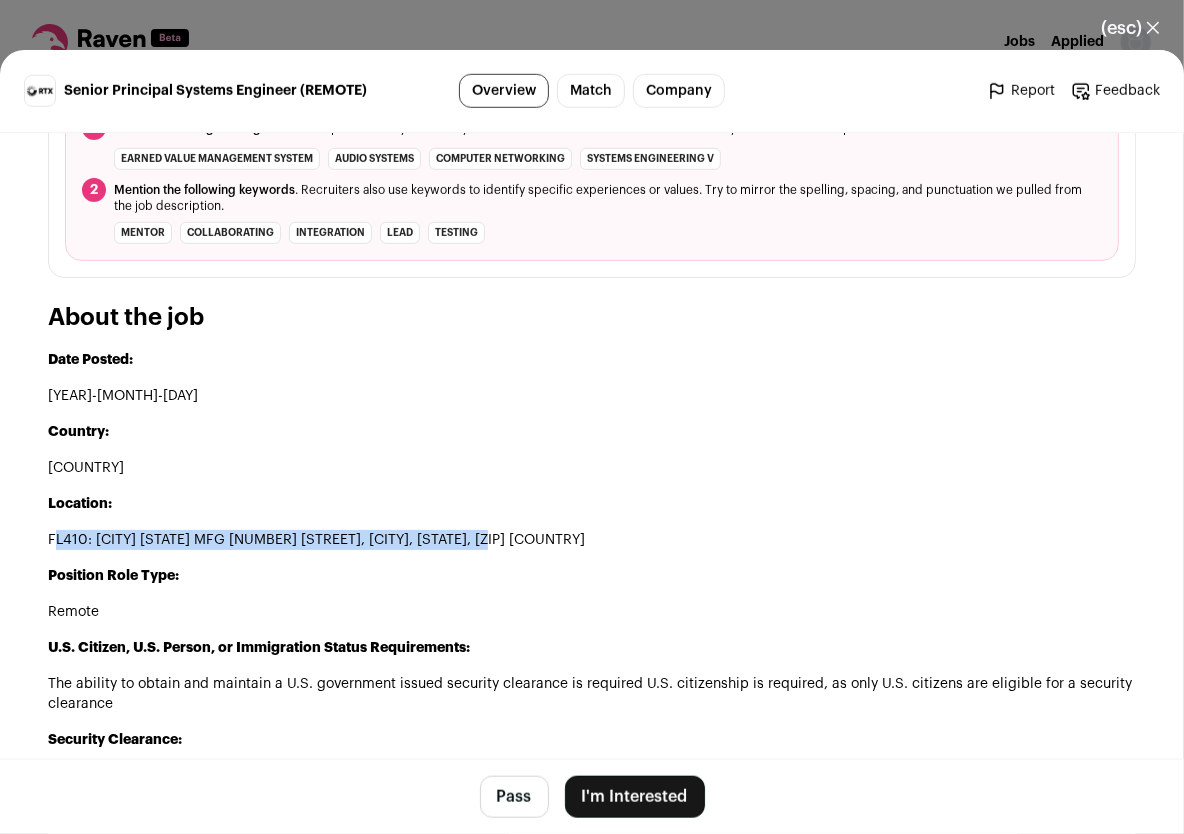 drag, startPoint x: 54, startPoint y: 571, endPoint x: 533, endPoint y: 574, distance: 479.0094 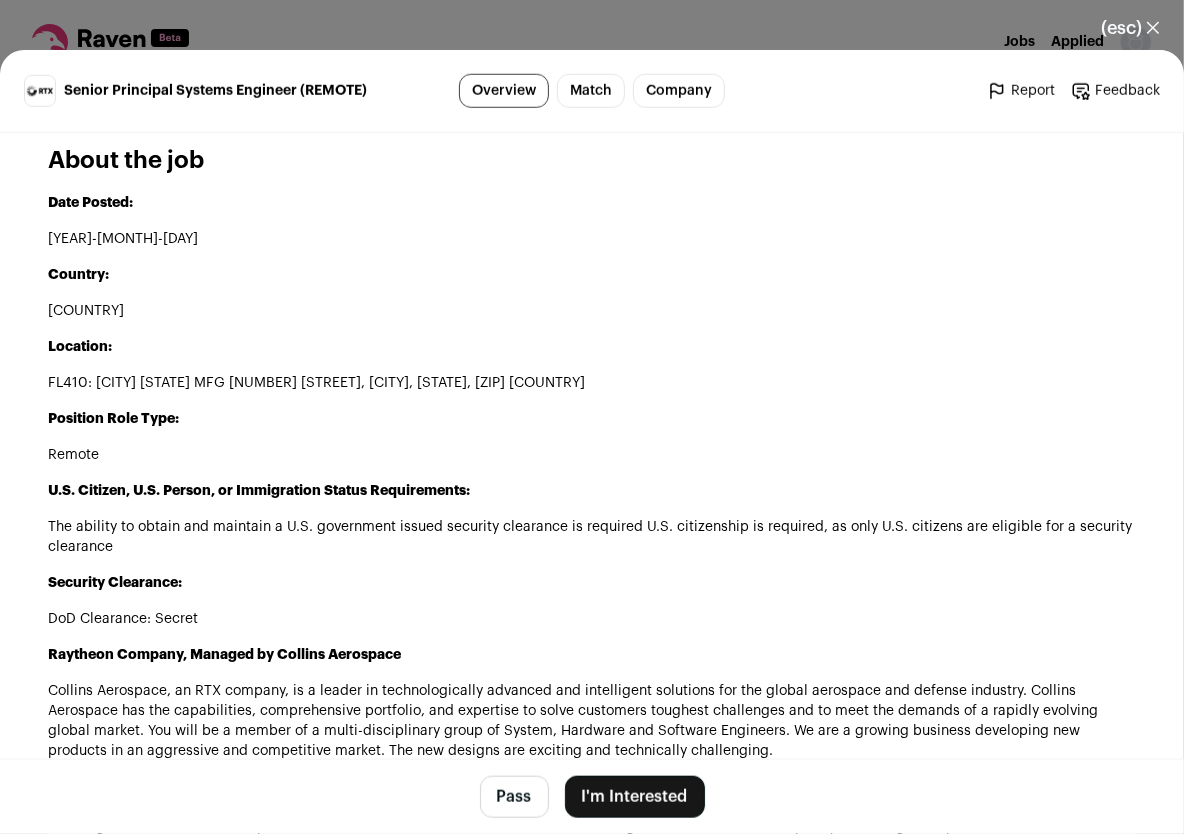 scroll, scrollTop: 1100, scrollLeft: 0, axis: vertical 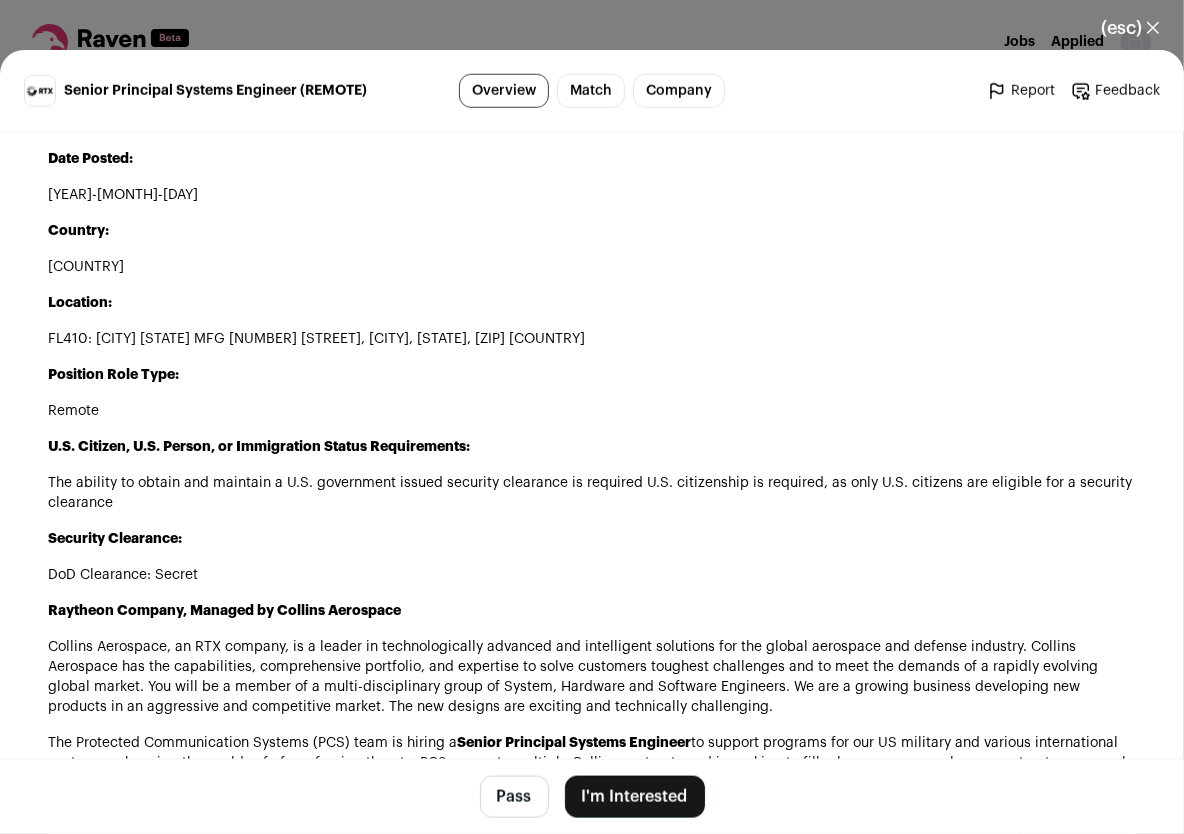 click on "I'm Interested" at bounding box center [635, 797] 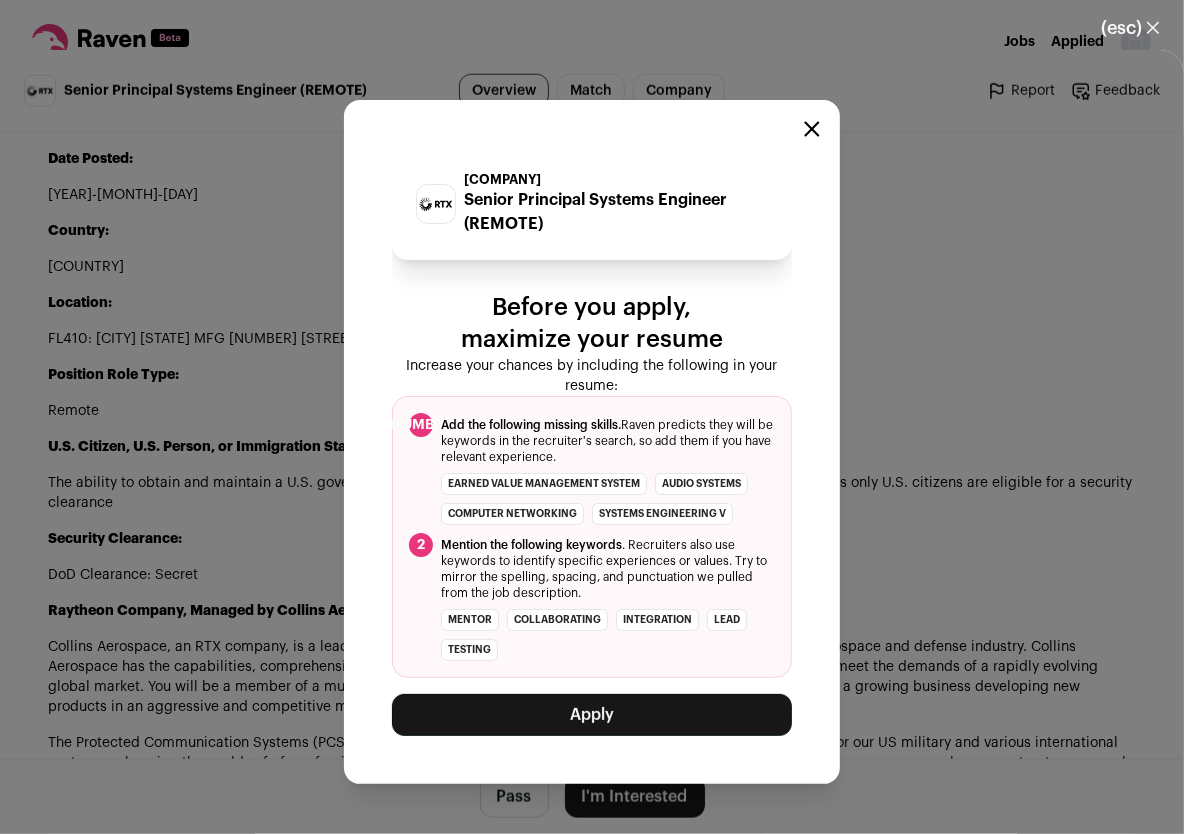 click on "Apply" at bounding box center [592, 715] 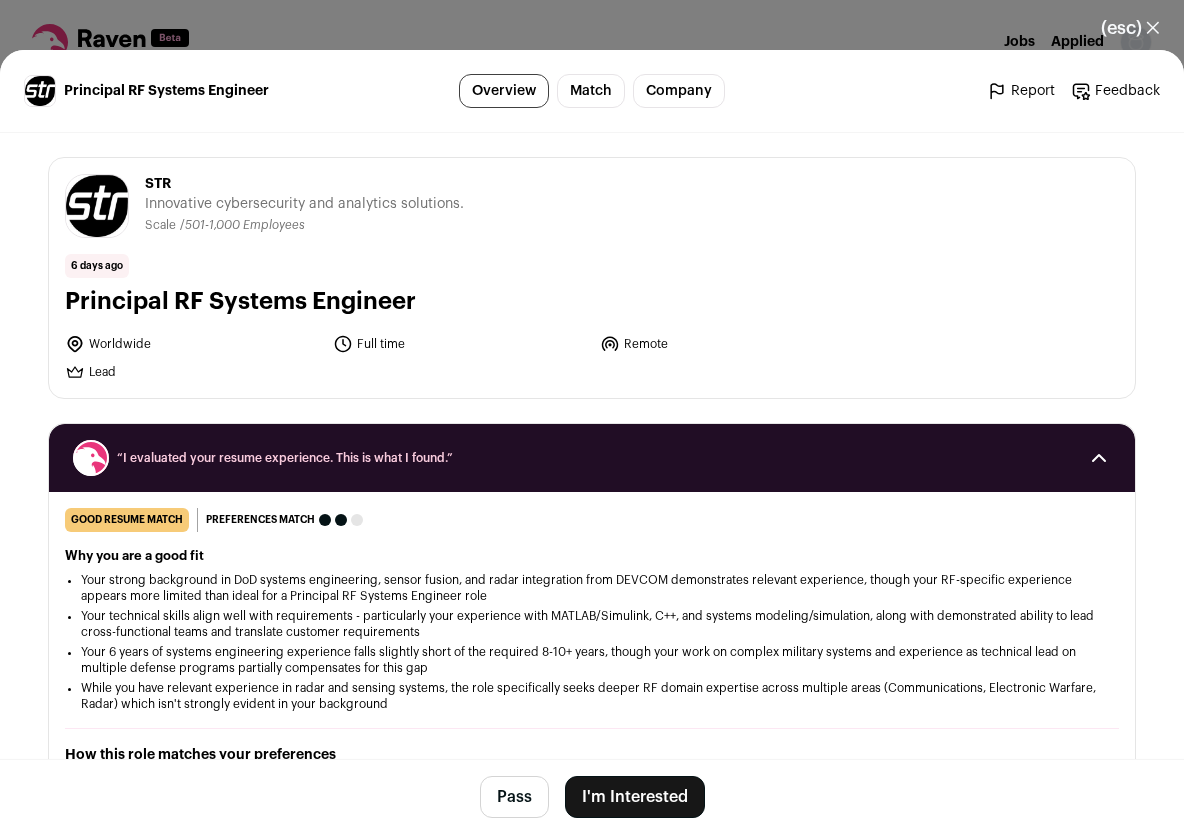 scroll, scrollTop: 0, scrollLeft: 0, axis: both 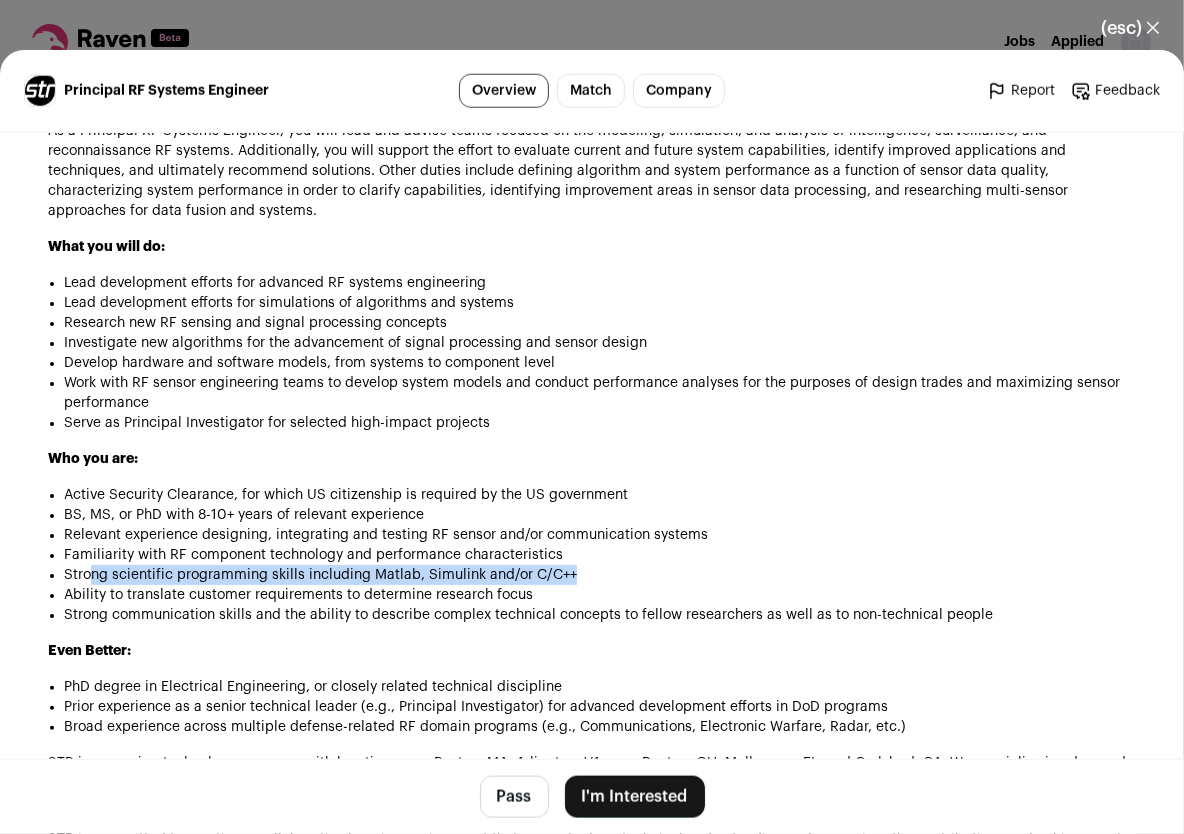 drag, startPoint x: 87, startPoint y: 574, endPoint x: 650, endPoint y: 578, distance: 563.0142 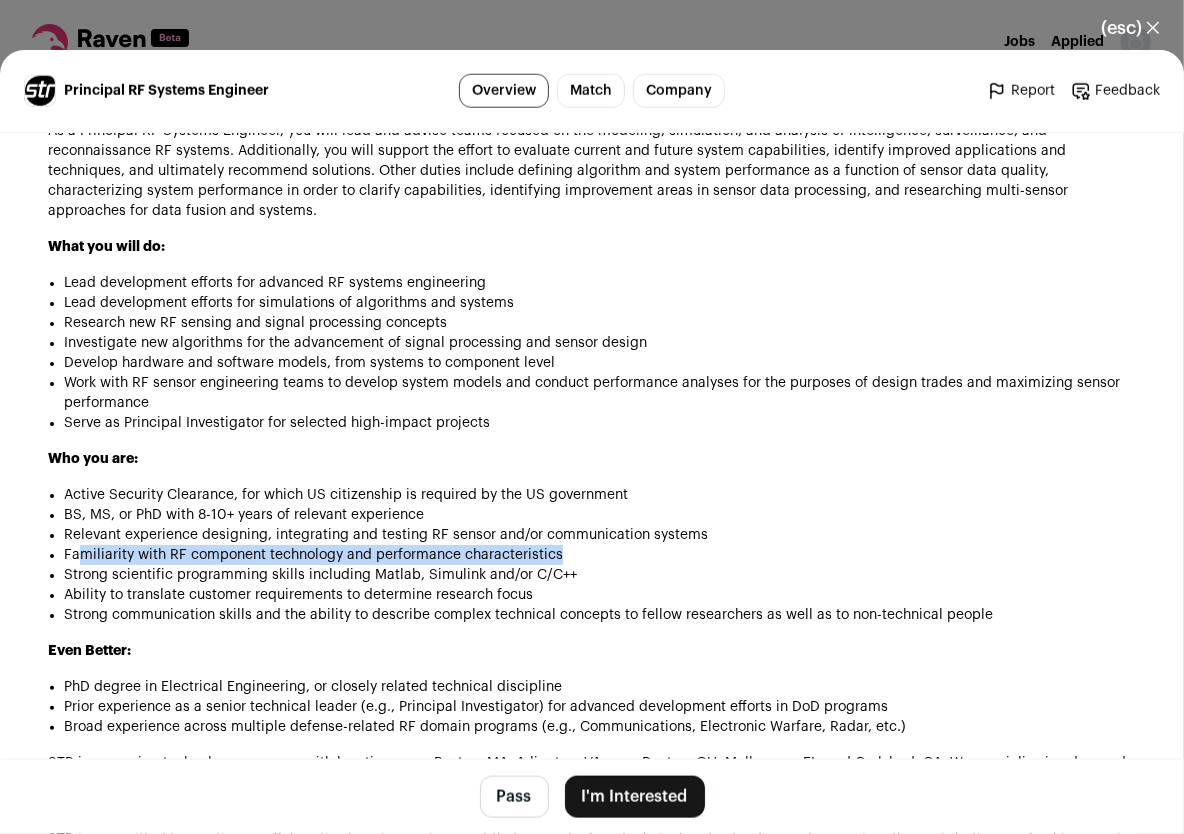 drag, startPoint x: 77, startPoint y: 554, endPoint x: 609, endPoint y: 554, distance: 532 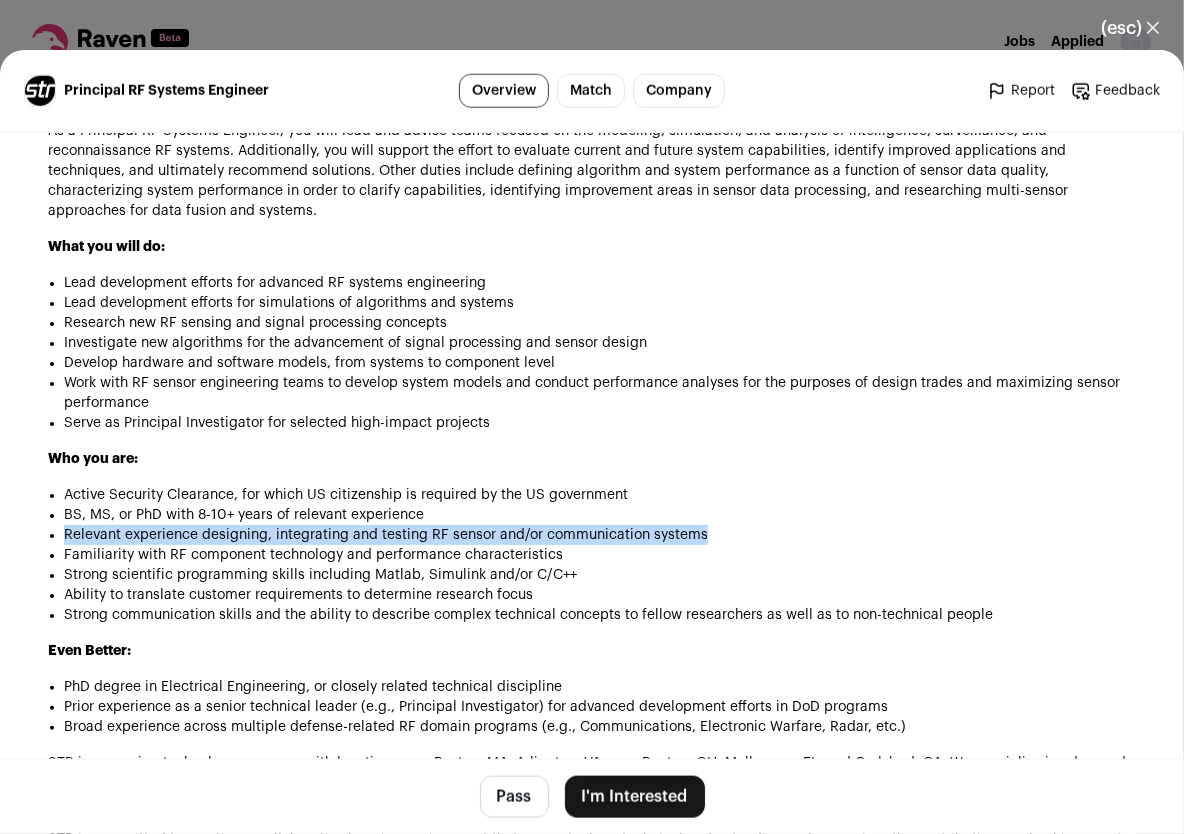 drag, startPoint x: 66, startPoint y: 534, endPoint x: 745, endPoint y: 530, distance: 679.0118 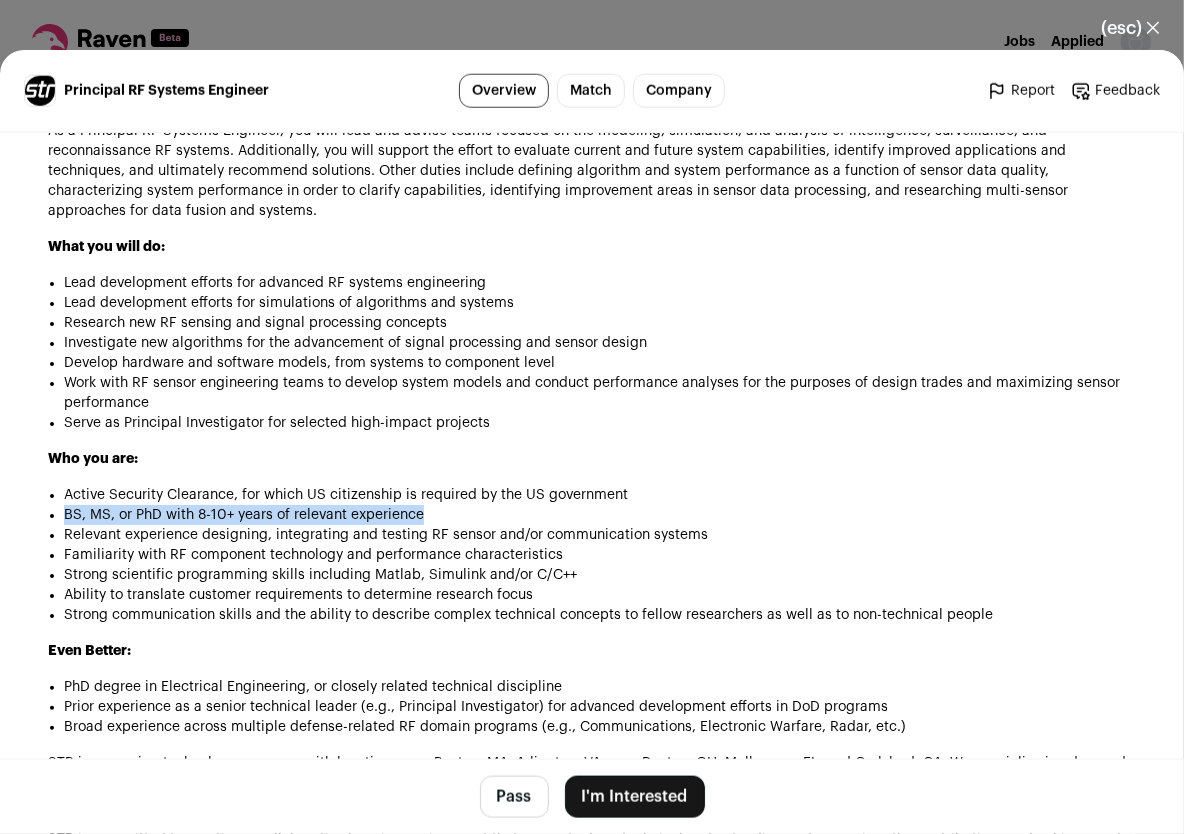 drag, startPoint x: 67, startPoint y: 513, endPoint x: 491, endPoint y: 507, distance: 424.04245 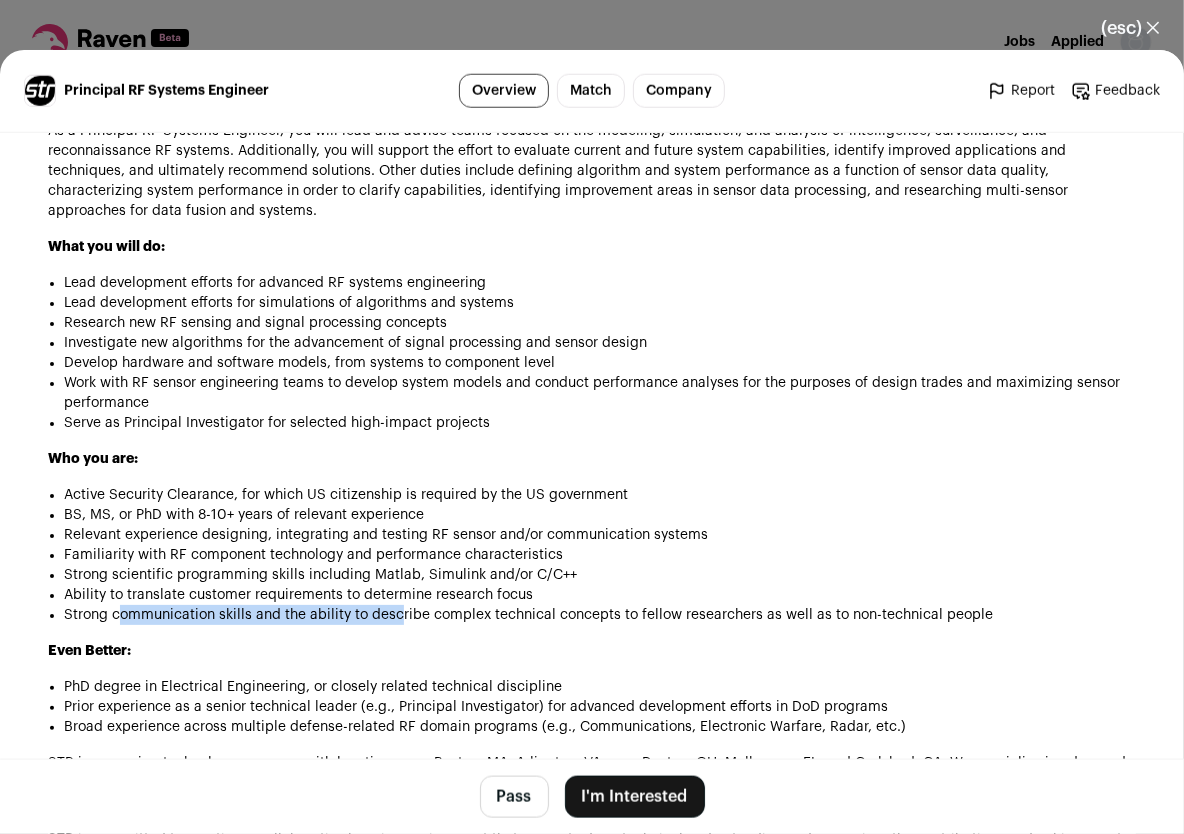 drag, startPoint x: 120, startPoint y: 615, endPoint x: 440, endPoint y: 610, distance: 320.03906 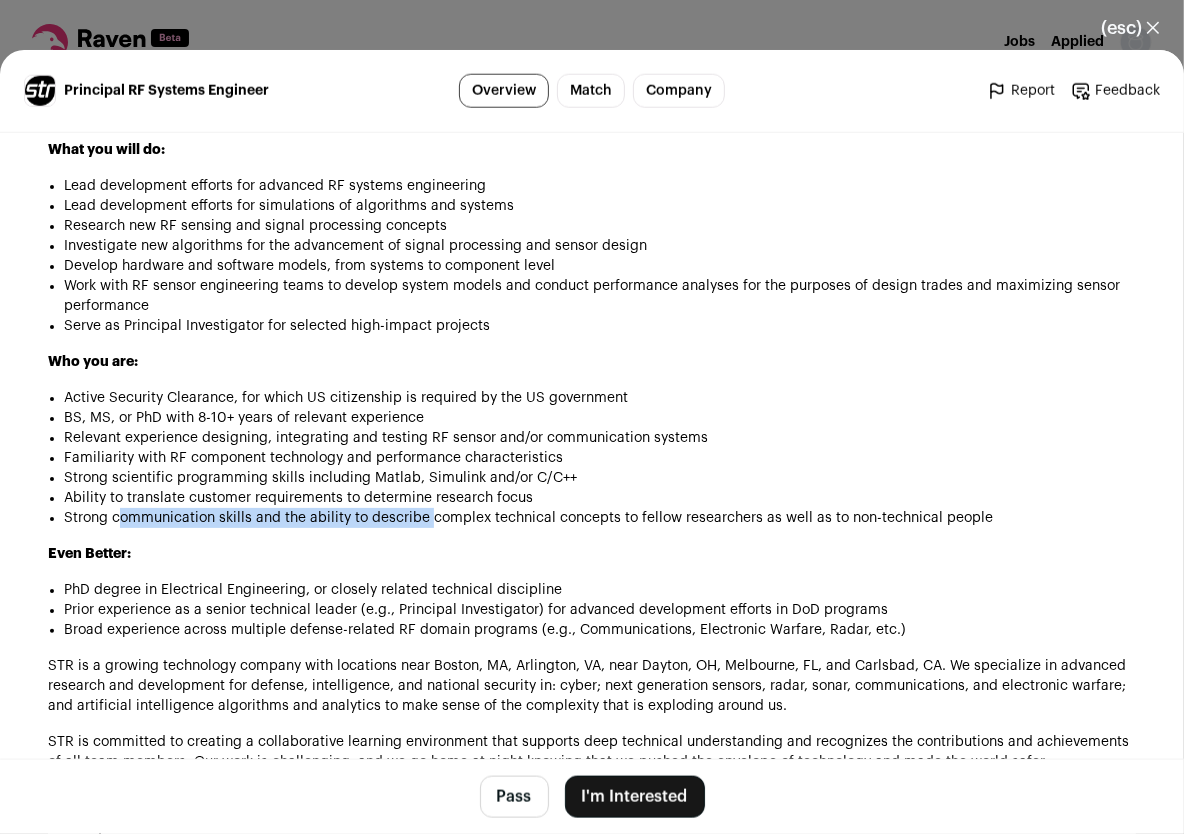 scroll, scrollTop: 1300, scrollLeft: 0, axis: vertical 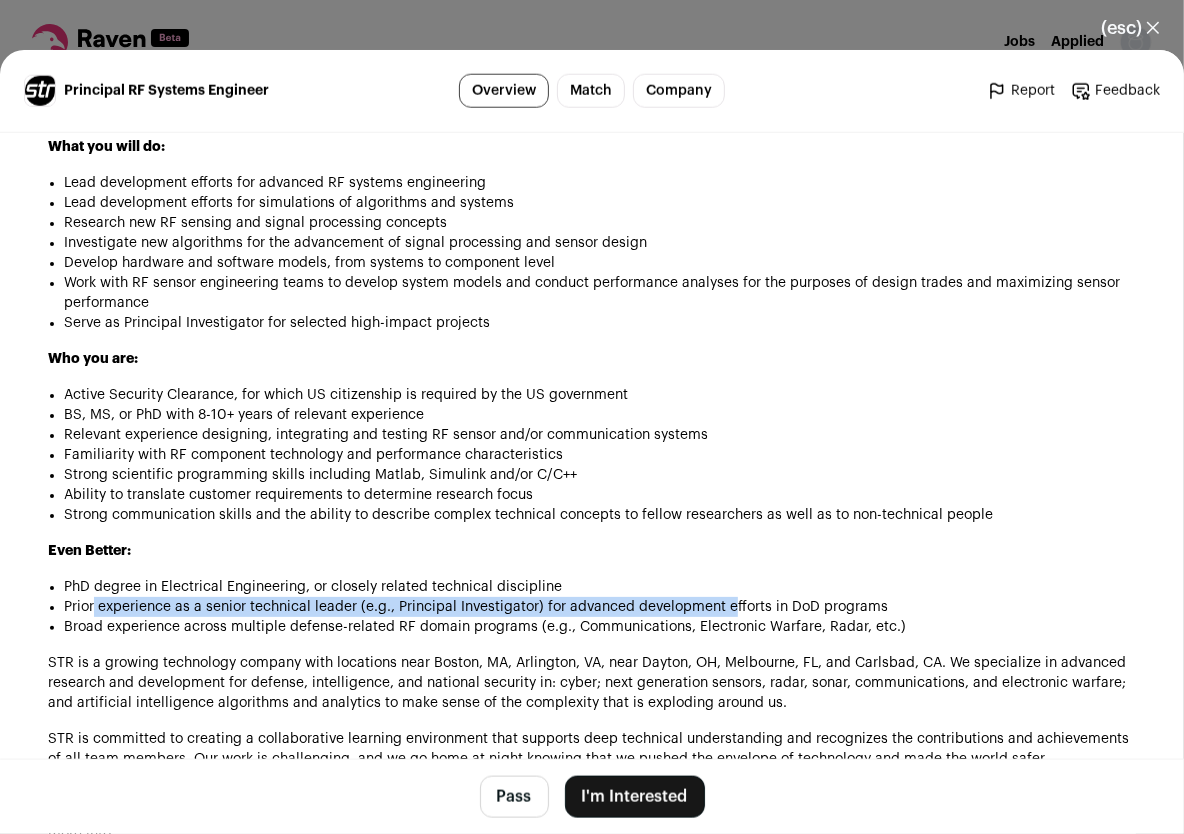drag, startPoint x: 93, startPoint y: 610, endPoint x: 725, endPoint y: 600, distance: 632.0791 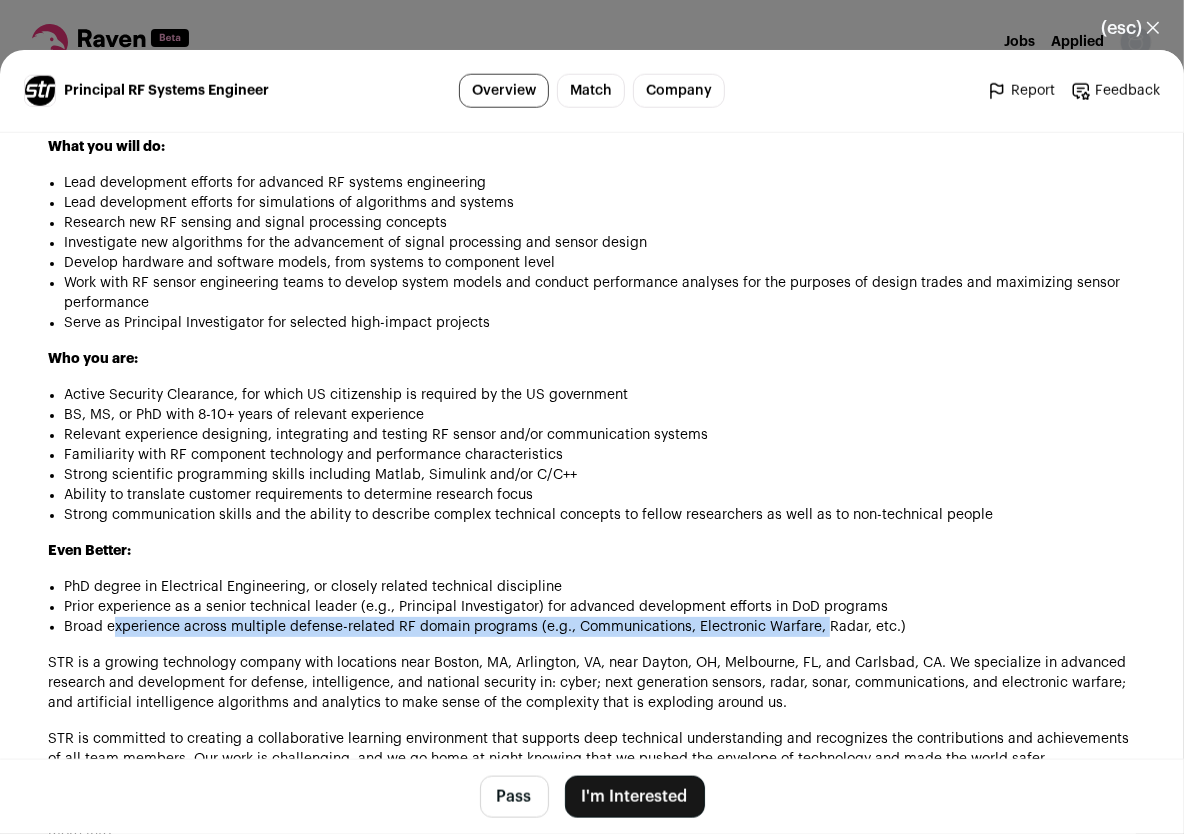 drag, startPoint x: 114, startPoint y: 627, endPoint x: 817, endPoint y: 629, distance: 703.00287 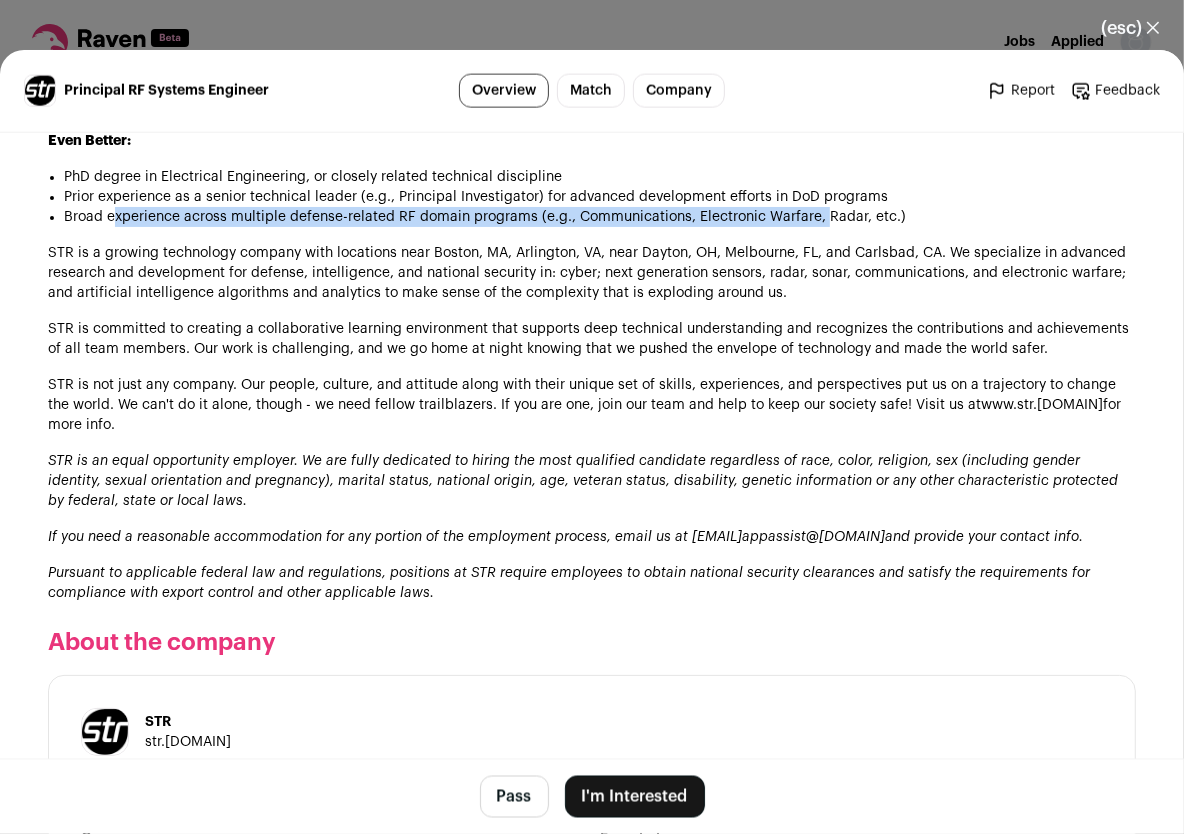scroll, scrollTop: 1899, scrollLeft: 0, axis: vertical 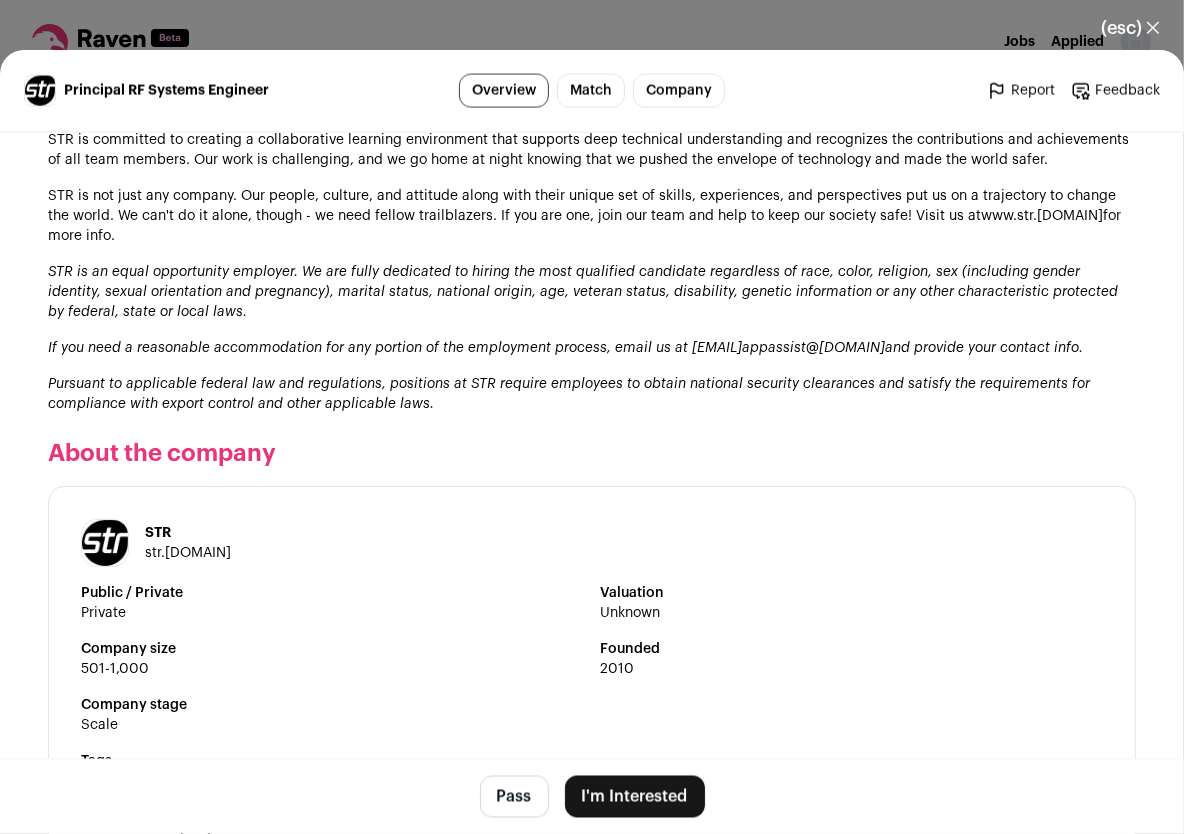 click on "I'm Interested" at bounding box center (635, 797) 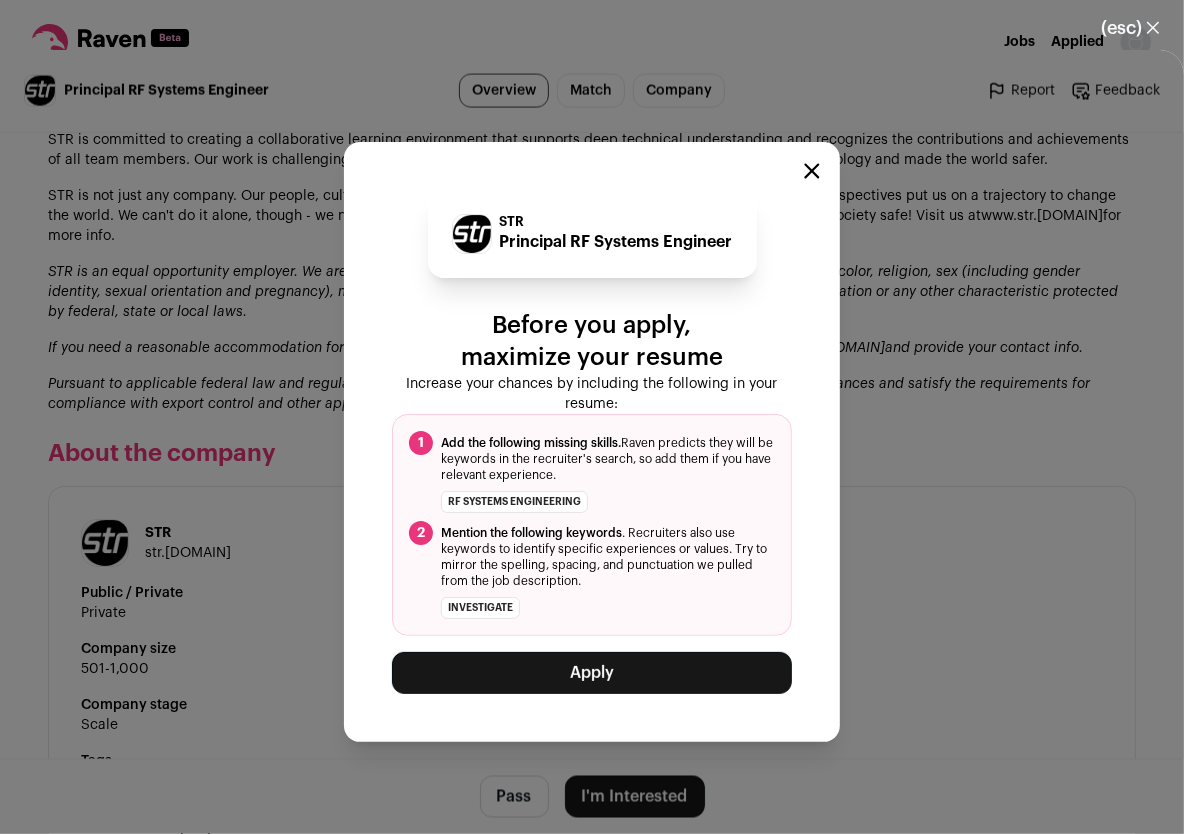 drag, startPoint x: 589, startPoint y: 697, endPoint x: 589, endPoint y: 684, distance: 13 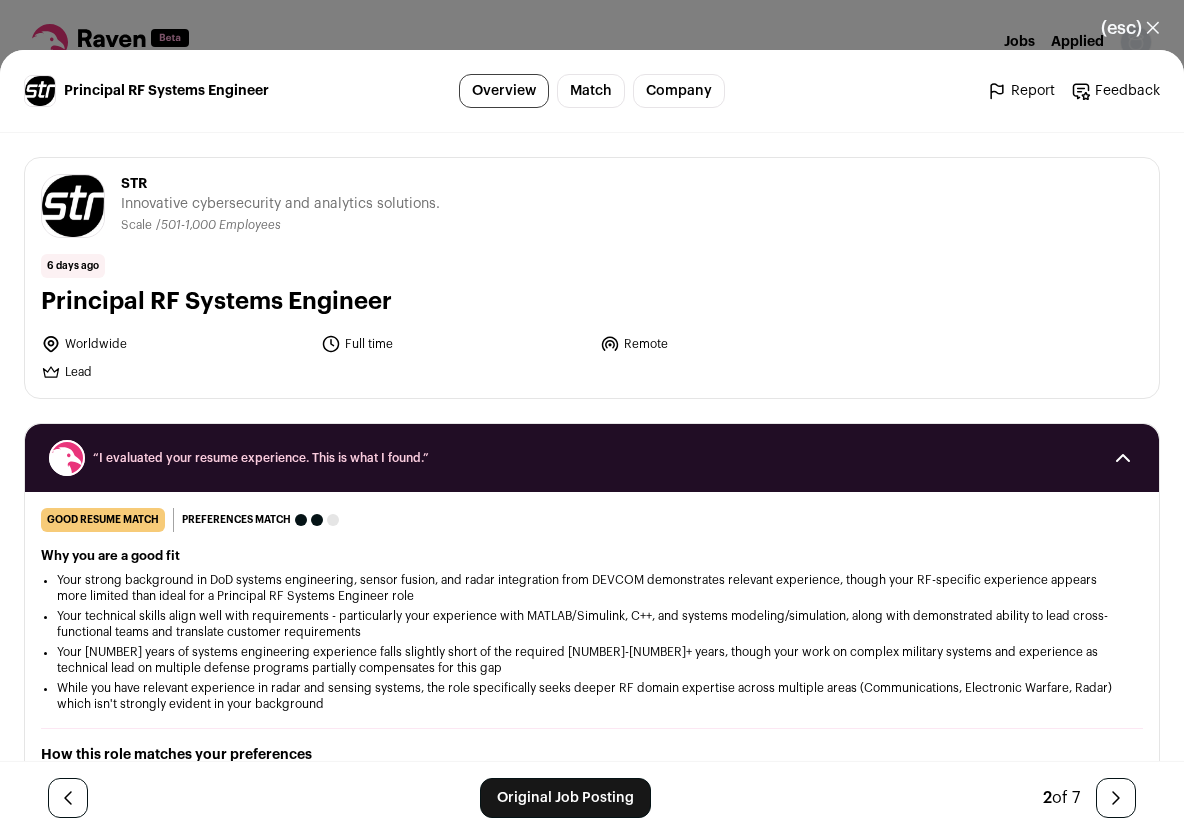 scroll, scrollTop: 0, scrollLeft: 0, axis: both 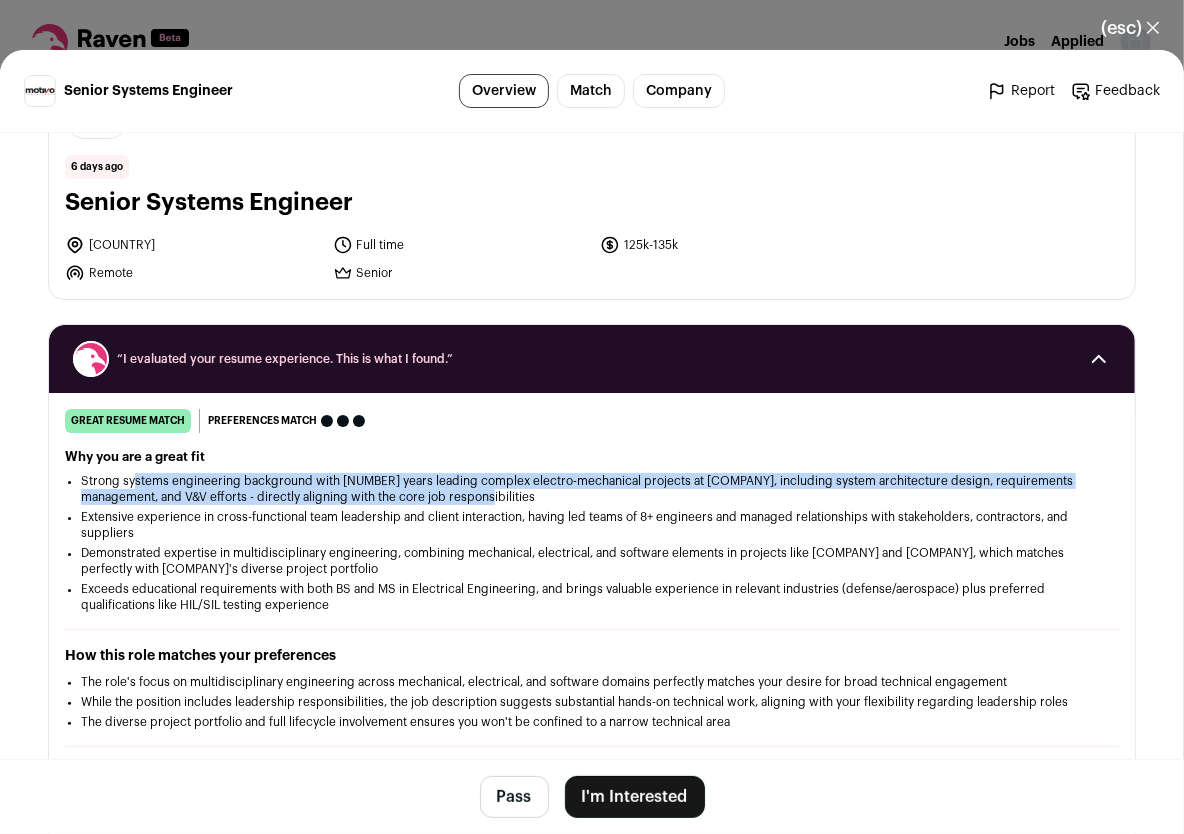 drag, startPoint x: 131, startPoint y: 480, endPoint x: 638, endPoint y: 494, distance: 507.19327 